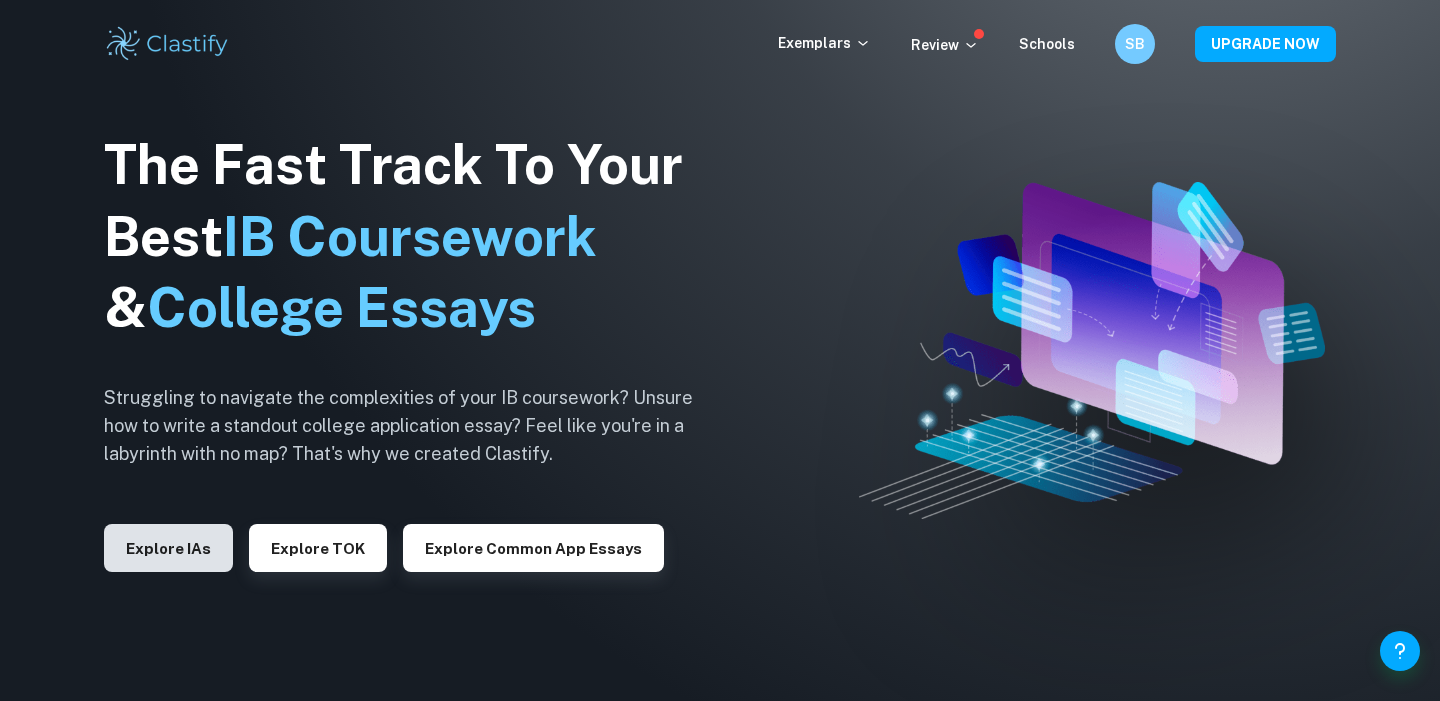 scroll, scrollTop: 0, scrollLeft: 0, axis: both 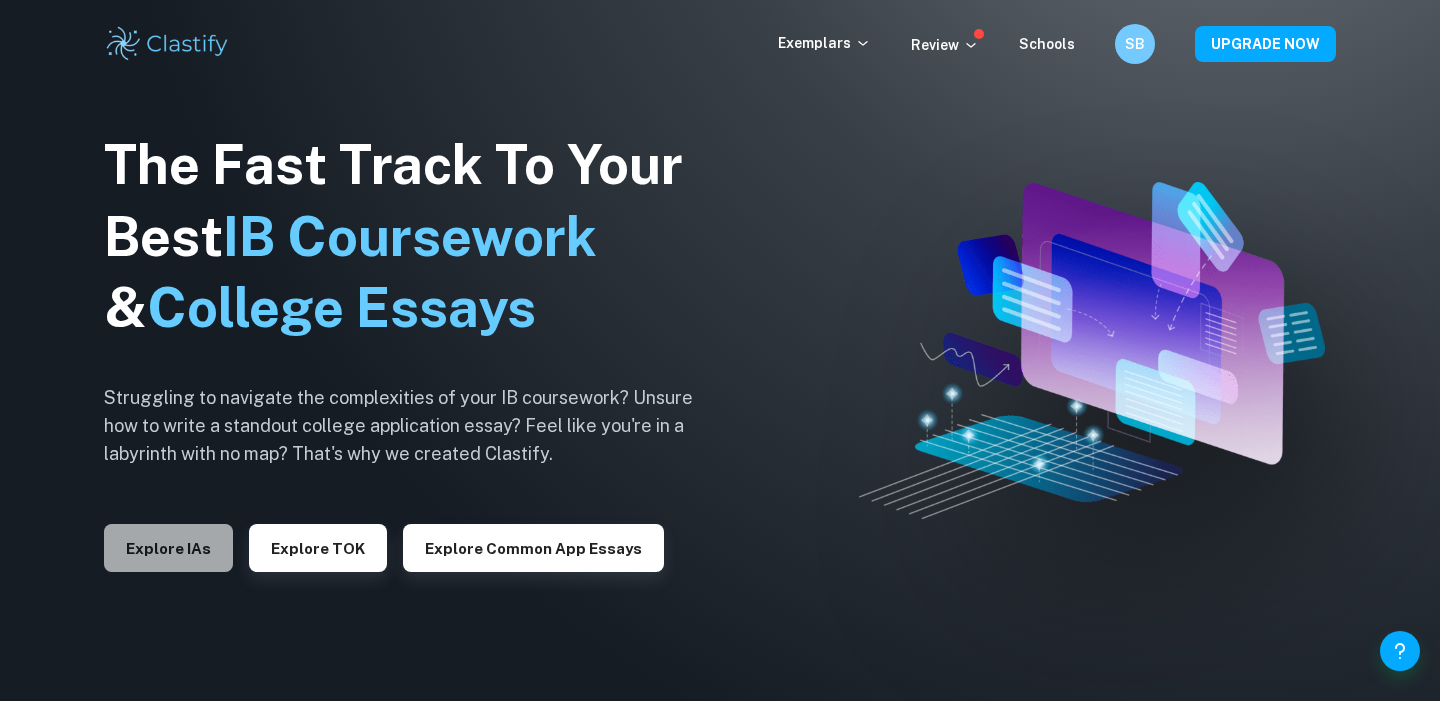 click on "Explore IAs" at bounding box center [168, 548] 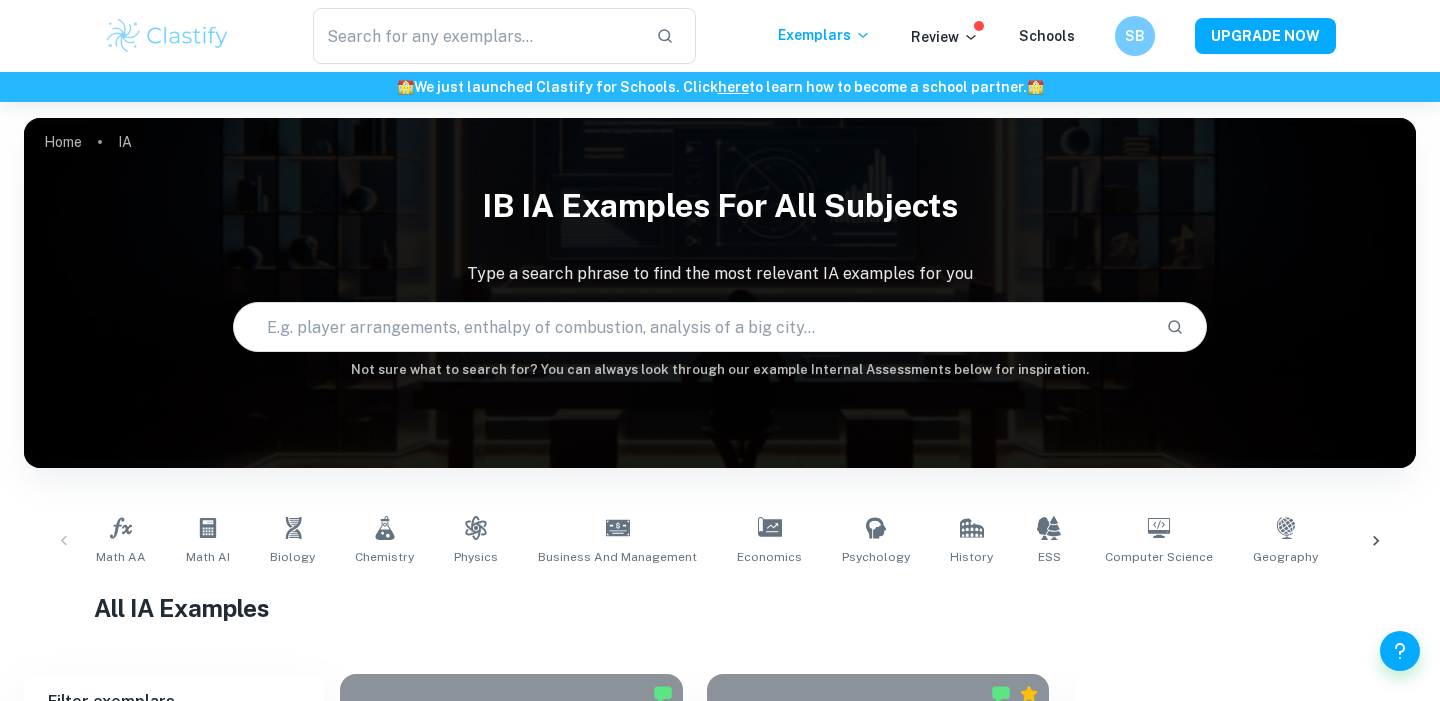click at bounding box center [692, 327] 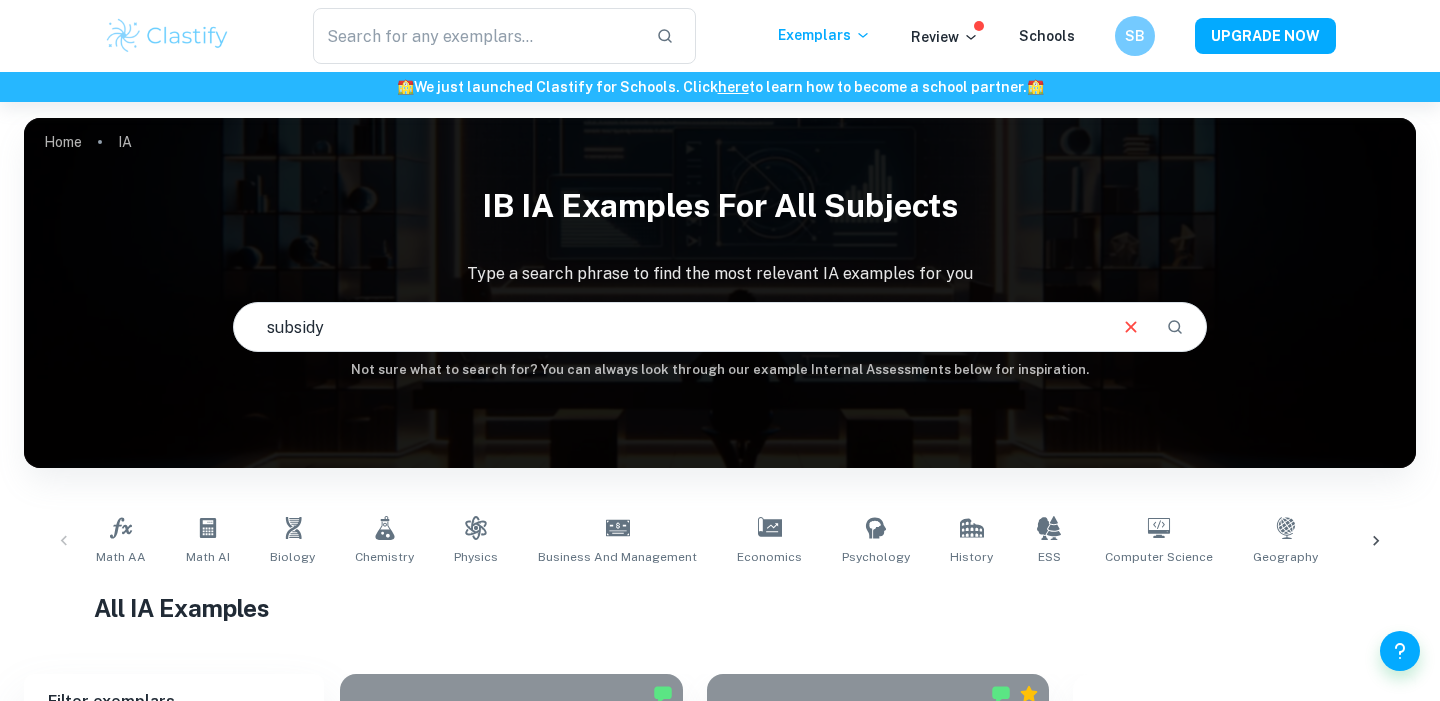 type on "subsidy" 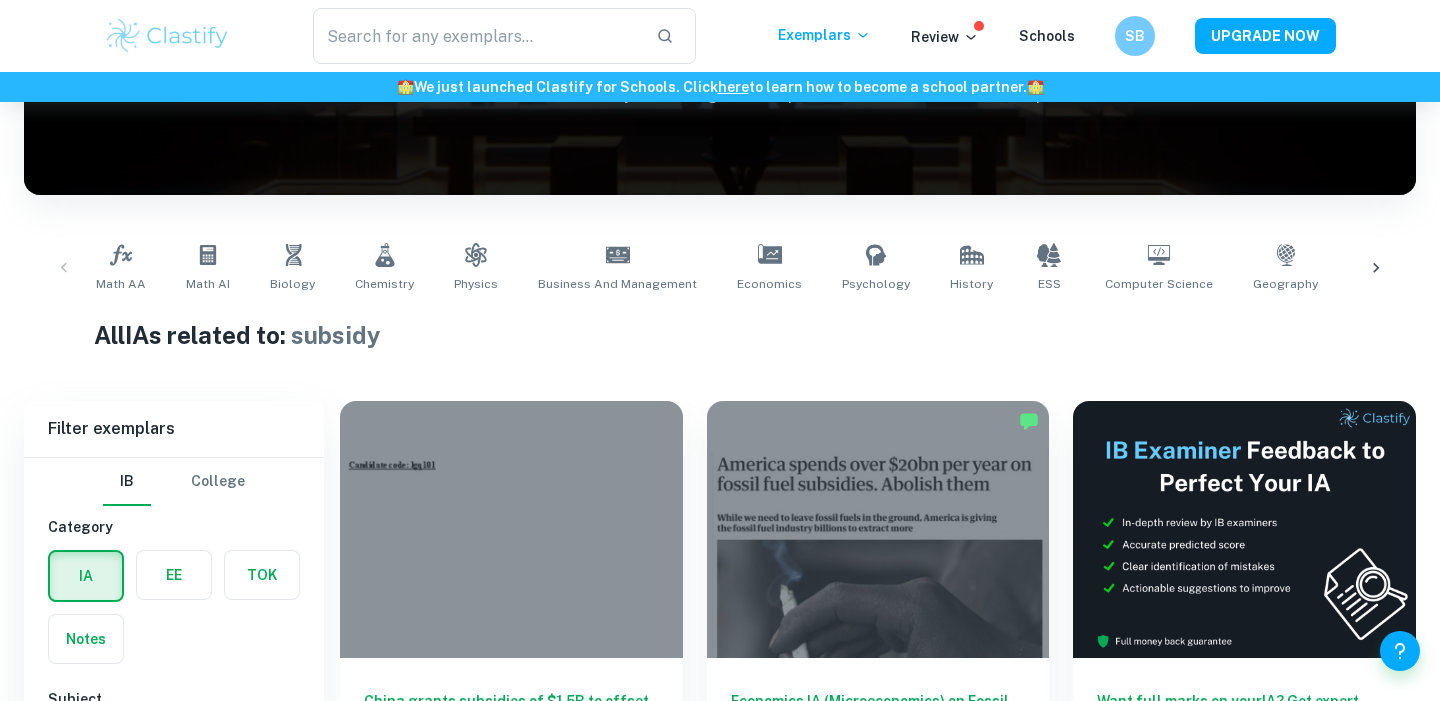 scroll, scrollTop: 597, scrollLeft: 0, axis: vertical 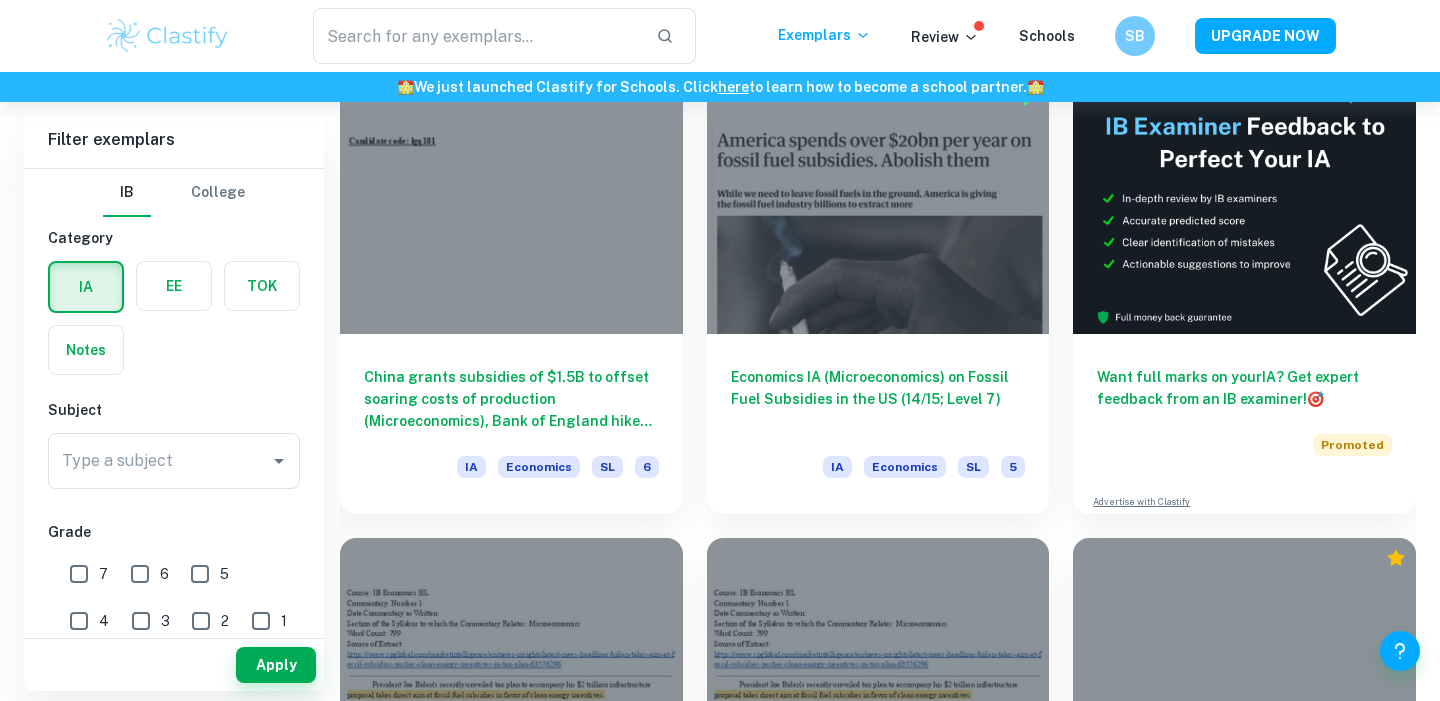 click on "7" at bounding box center (79, 574) 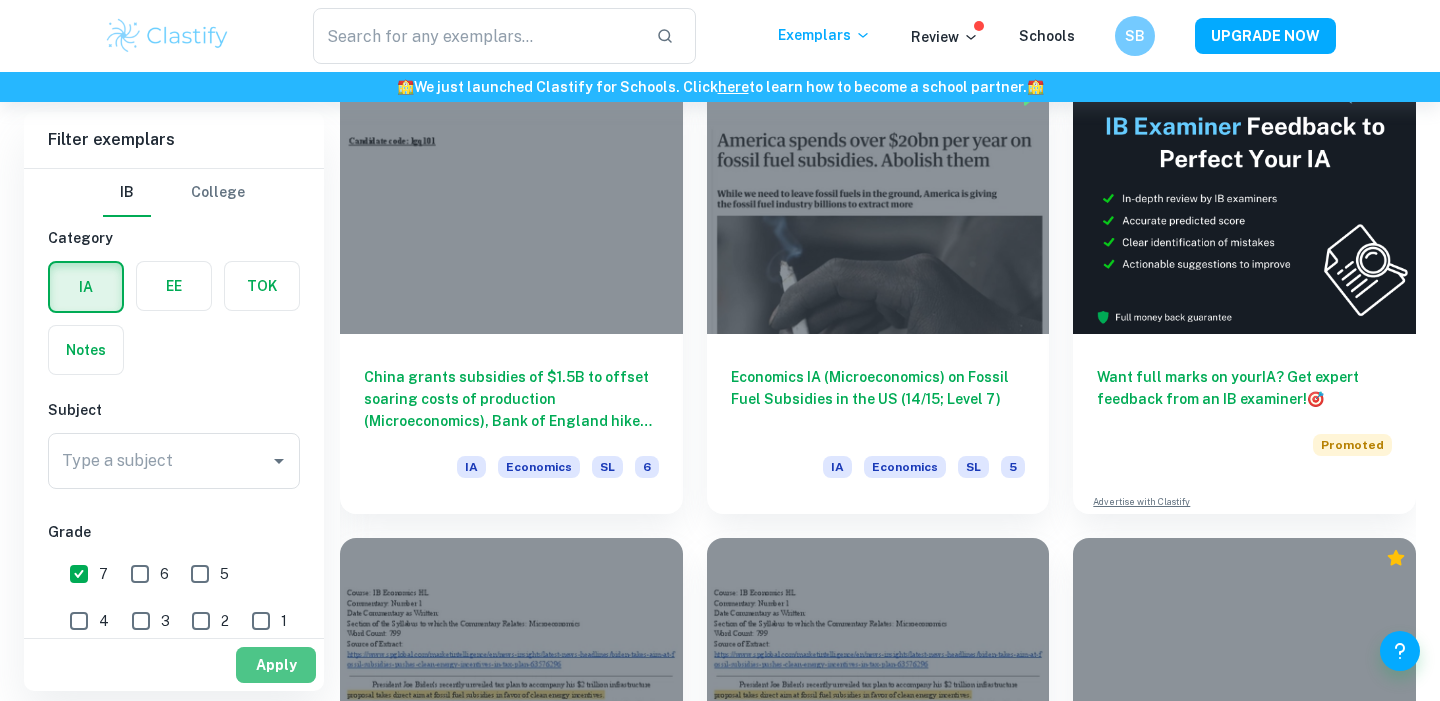 click on "Apply" at bounding box center [276, 665] 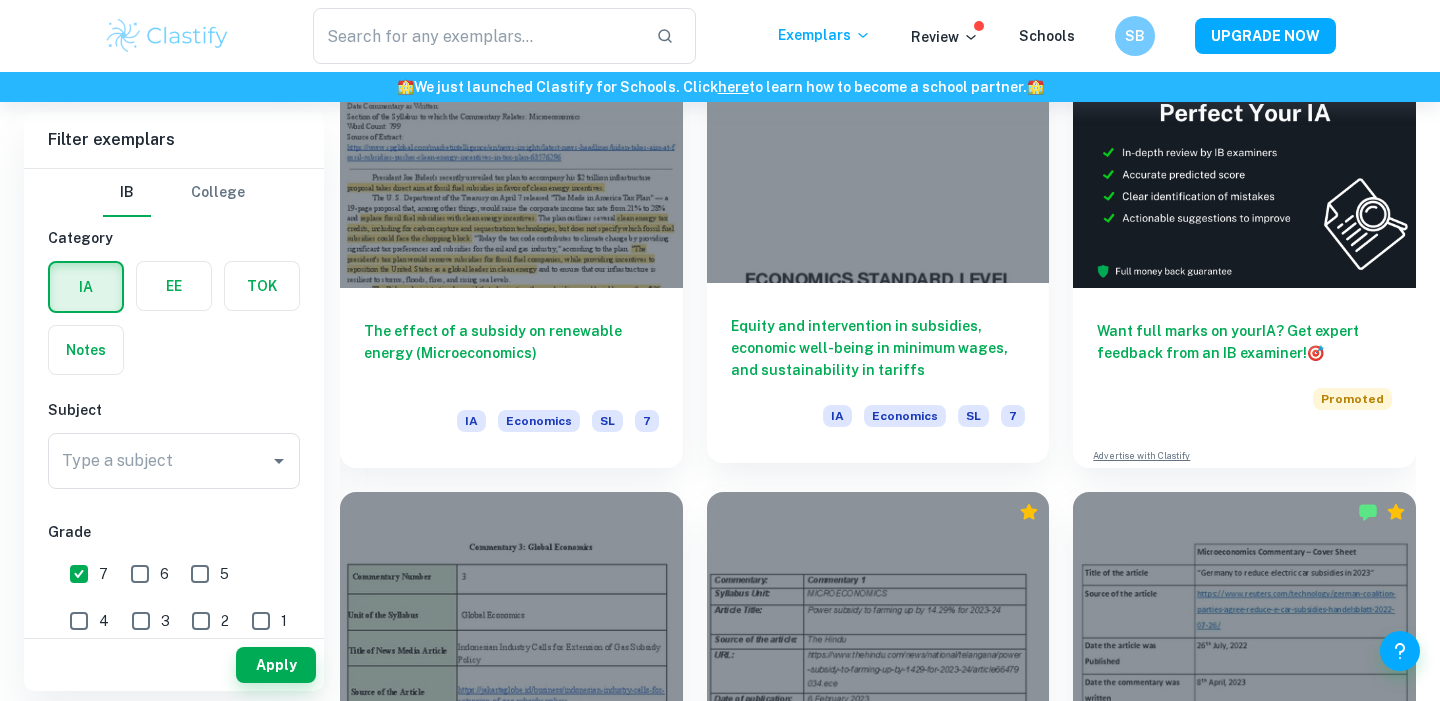 scroll, scrollTop: 666, scrollLeft: 0, axis: vertical 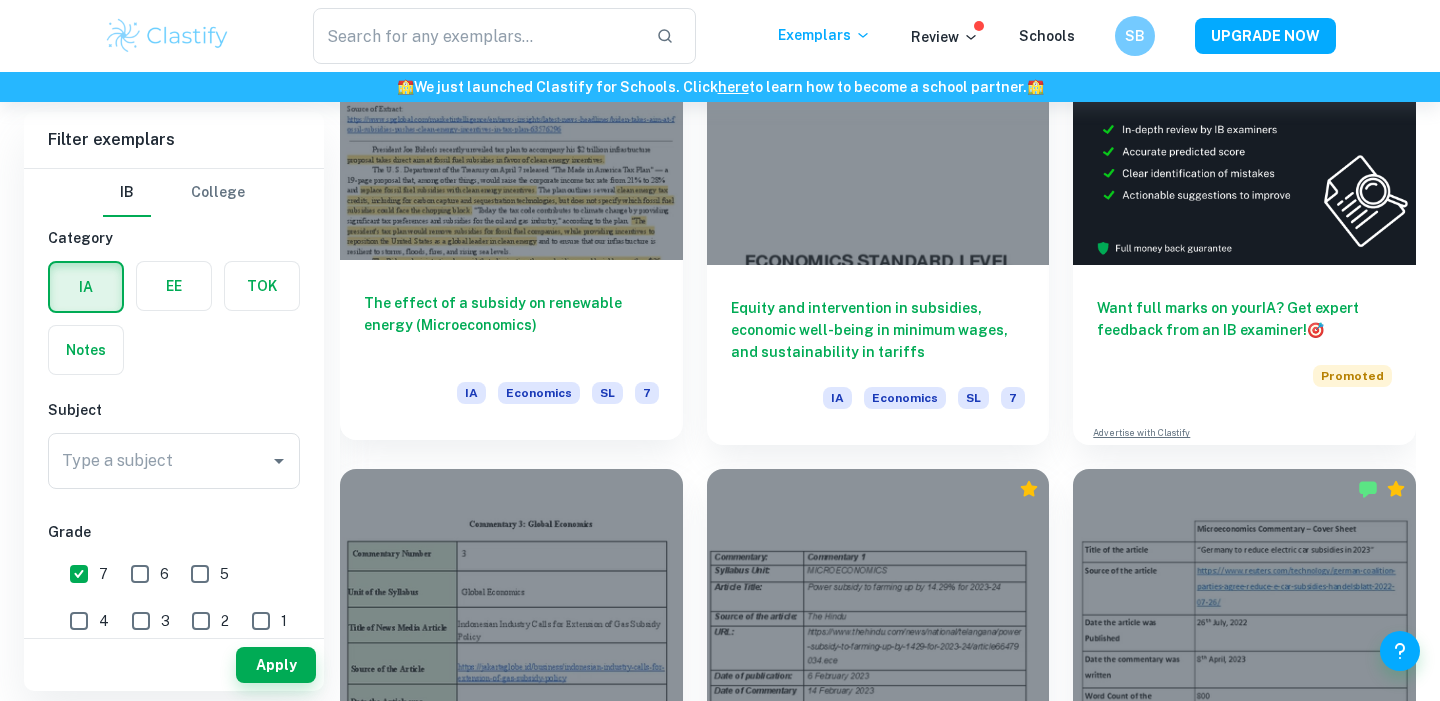 click on "The effect of a subsidy on renewable energy (Microeconomics)" at bounding box center (511, 325) 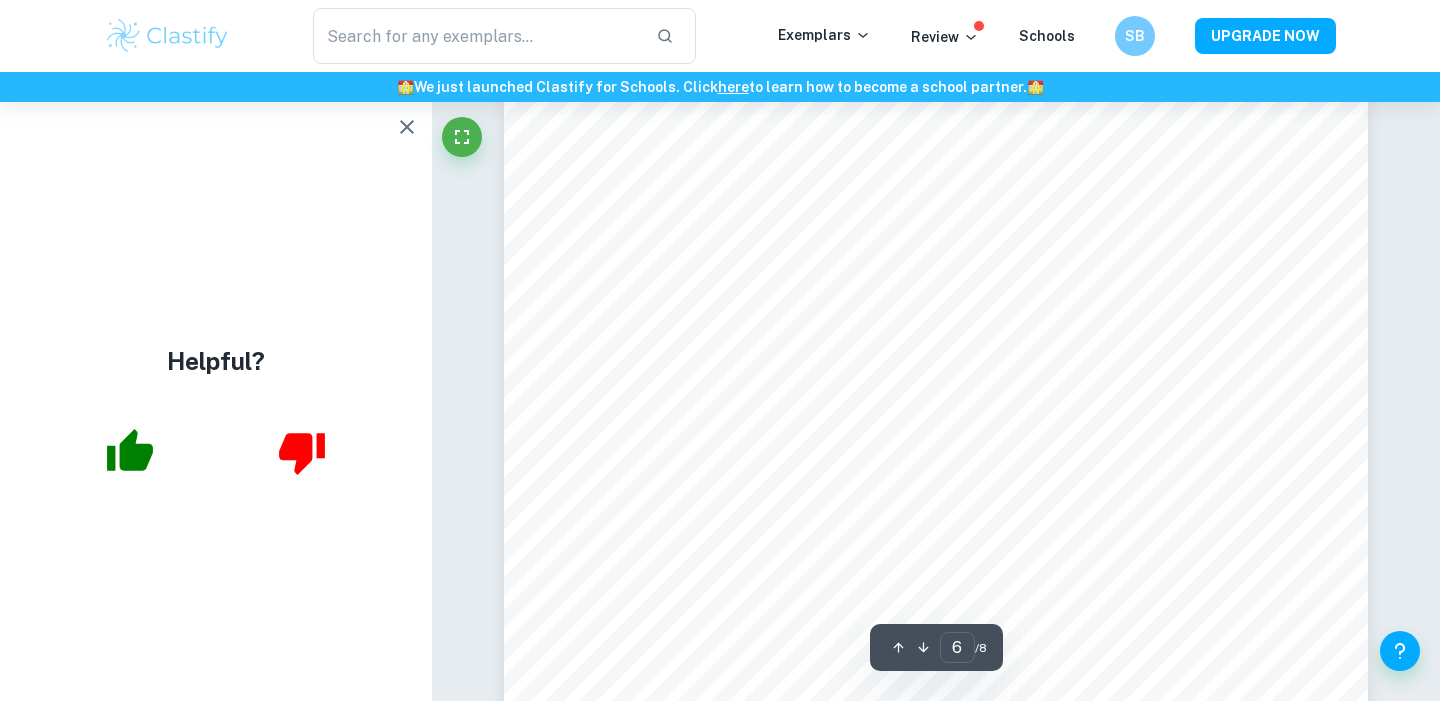 scroll, scrollTop: 6129, scrollLeft: 0, axis: vertical 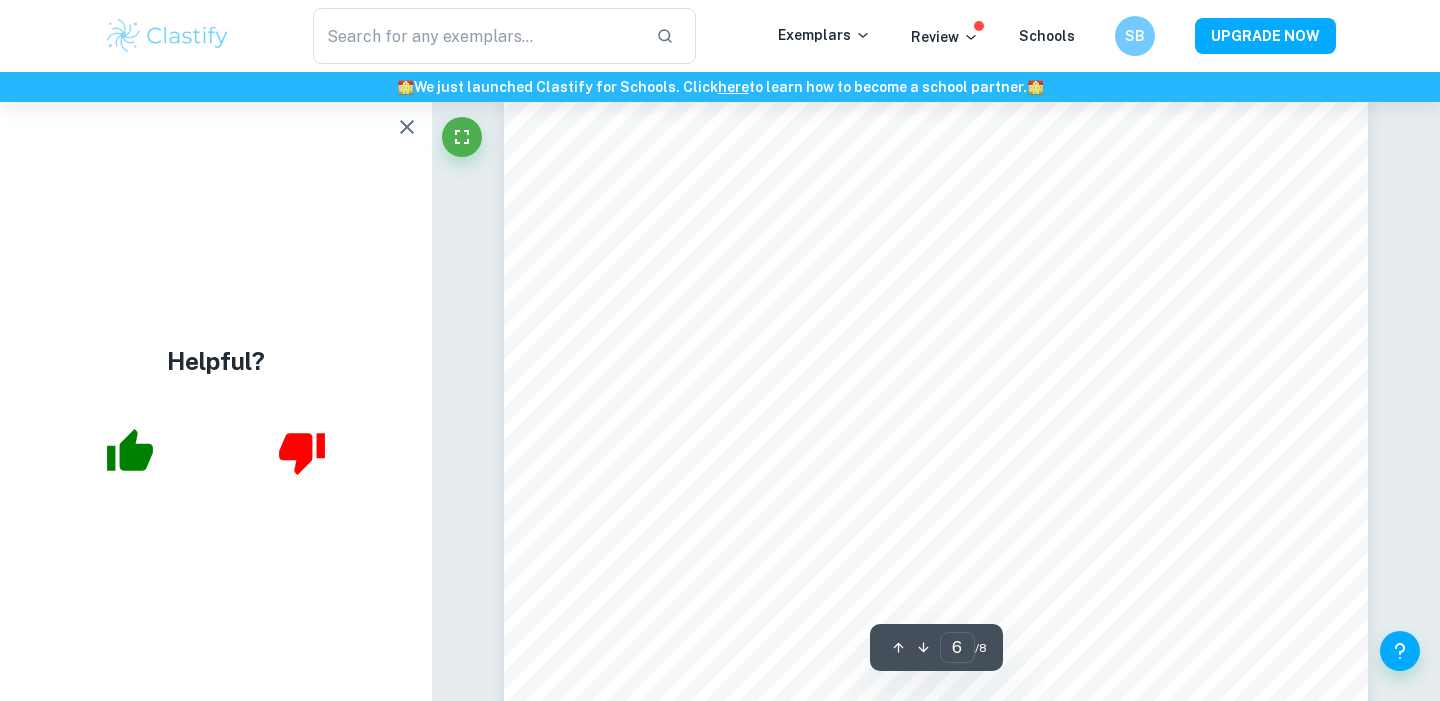 click 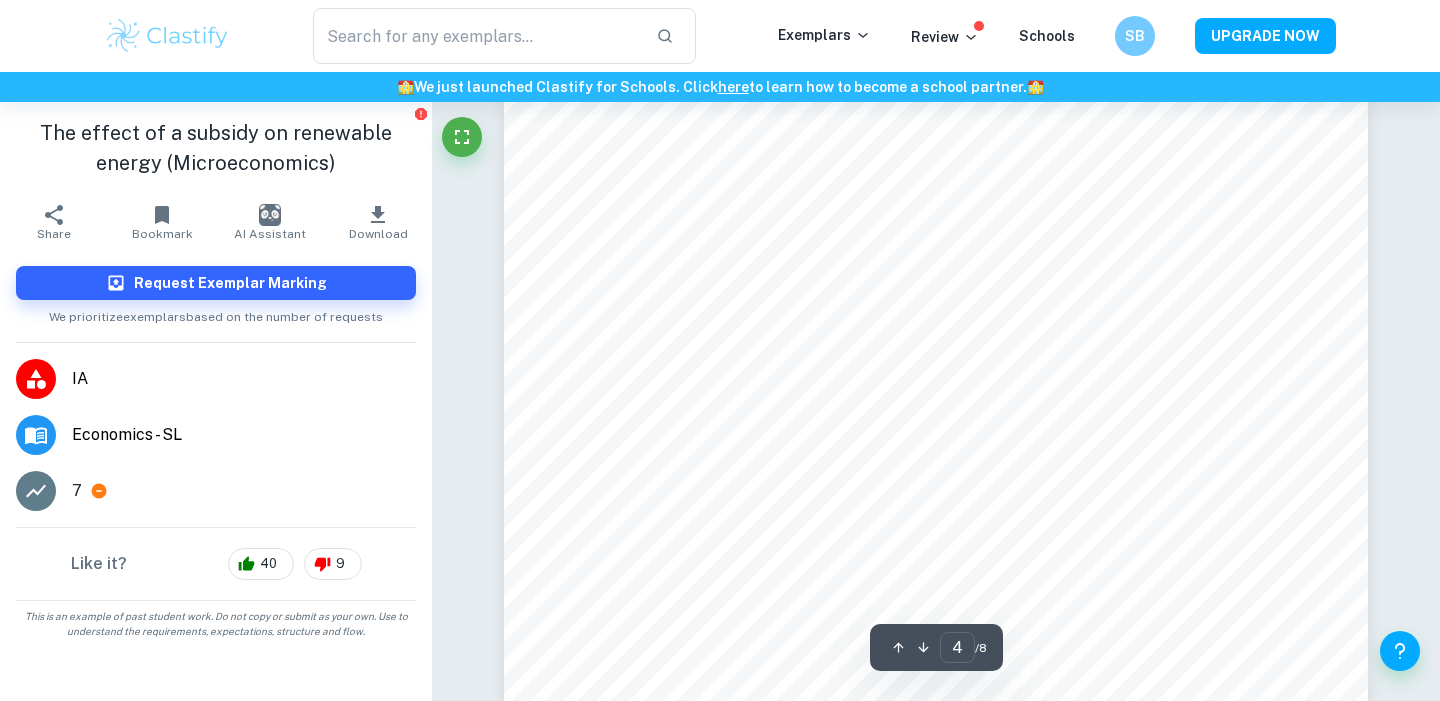 scroll, scrollTop: 3940, scrollLeft: 0, axis: vertical 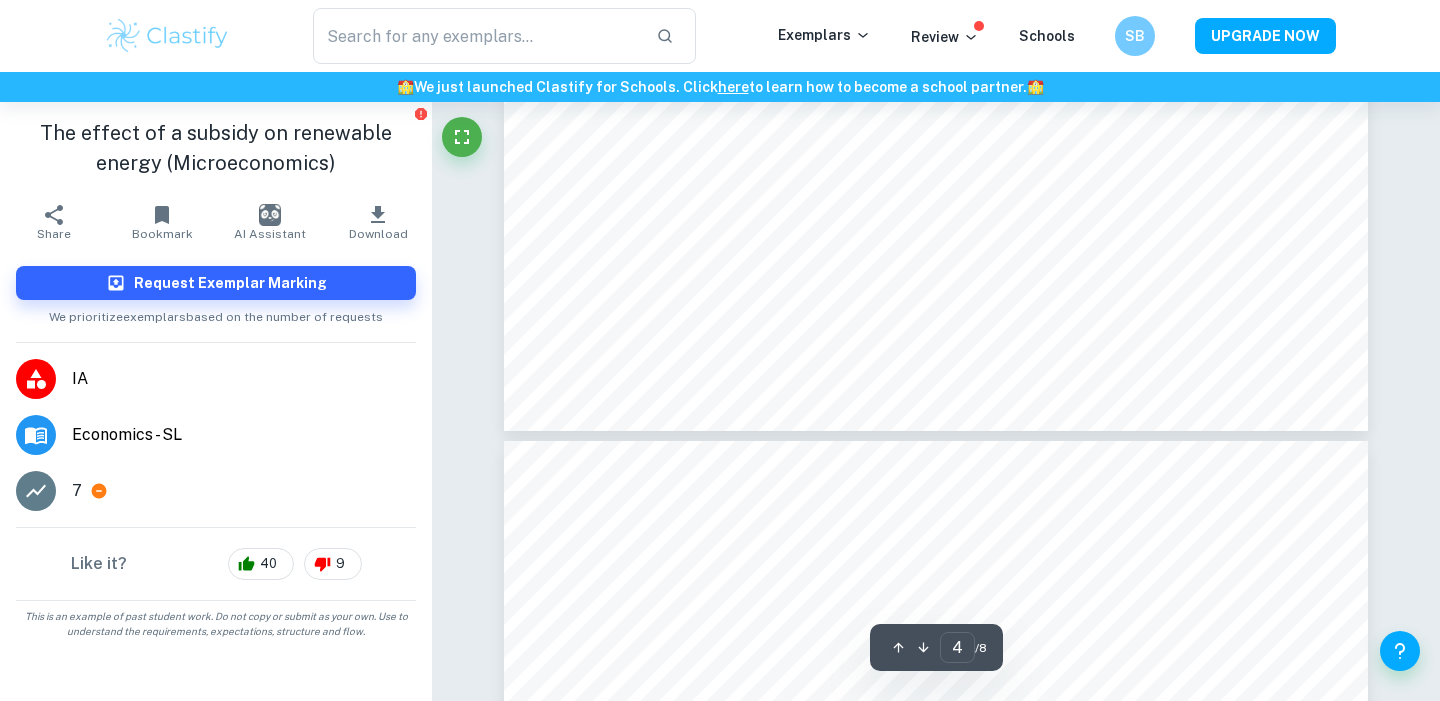 type on "5" 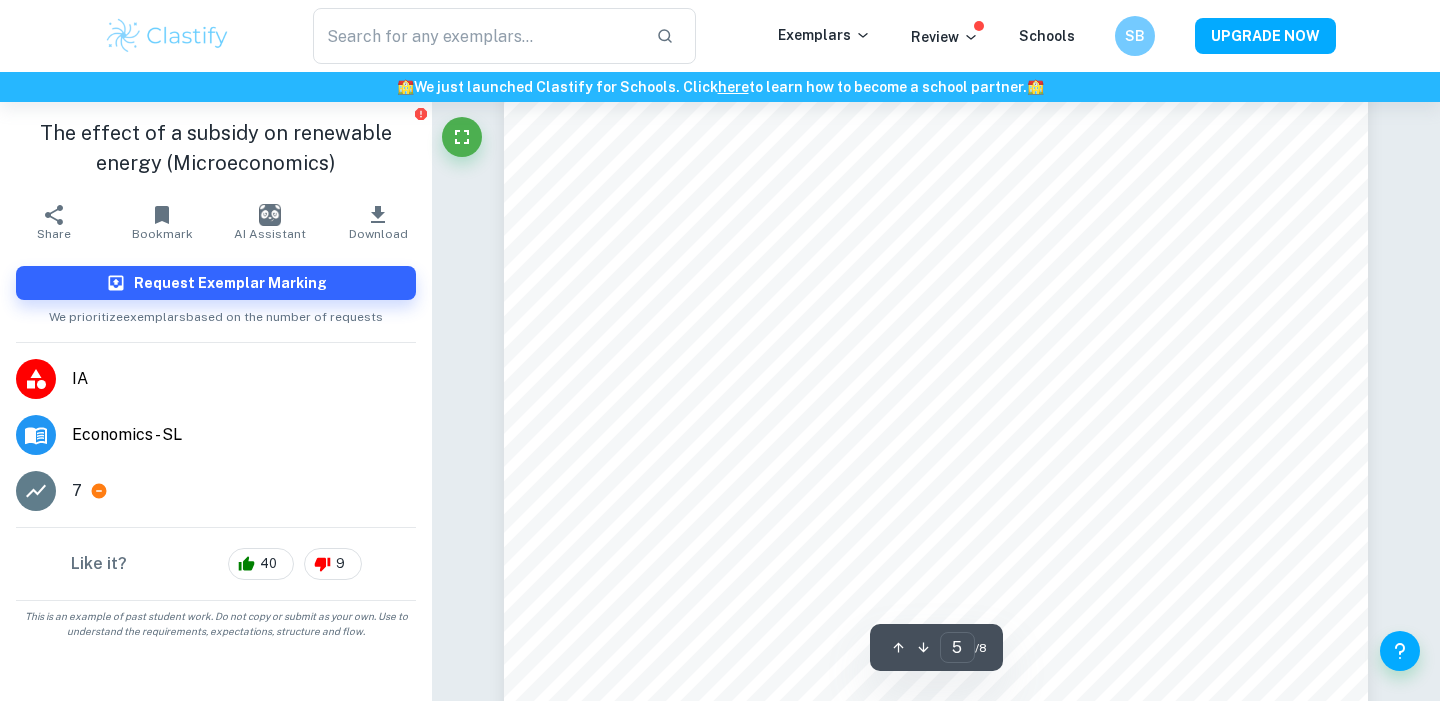 scroll, scrollTop: 4940, scrollLeft: 0, axis: vertical 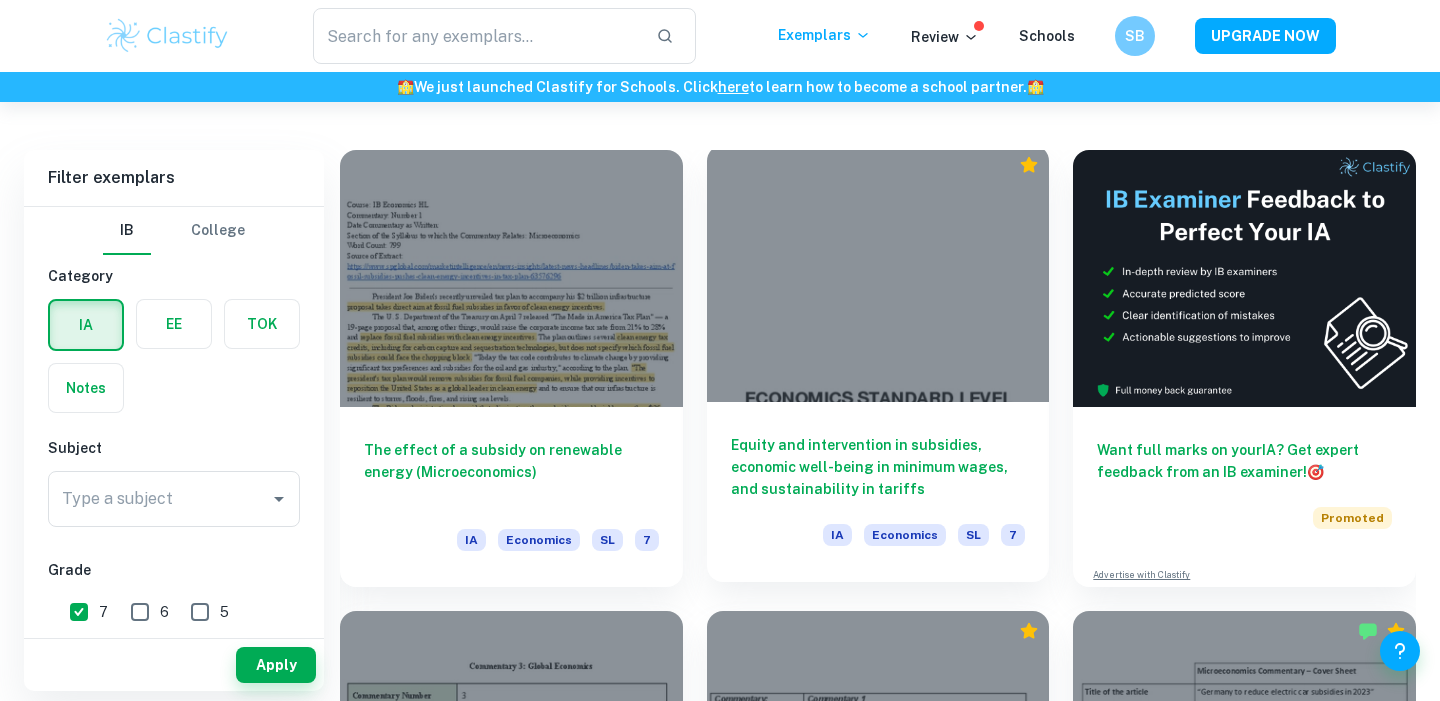 click on "Equity and intervention in subsidies, economic well-being in minimum wages, and sustainability in tariffs" at bounding box center [878, 467] 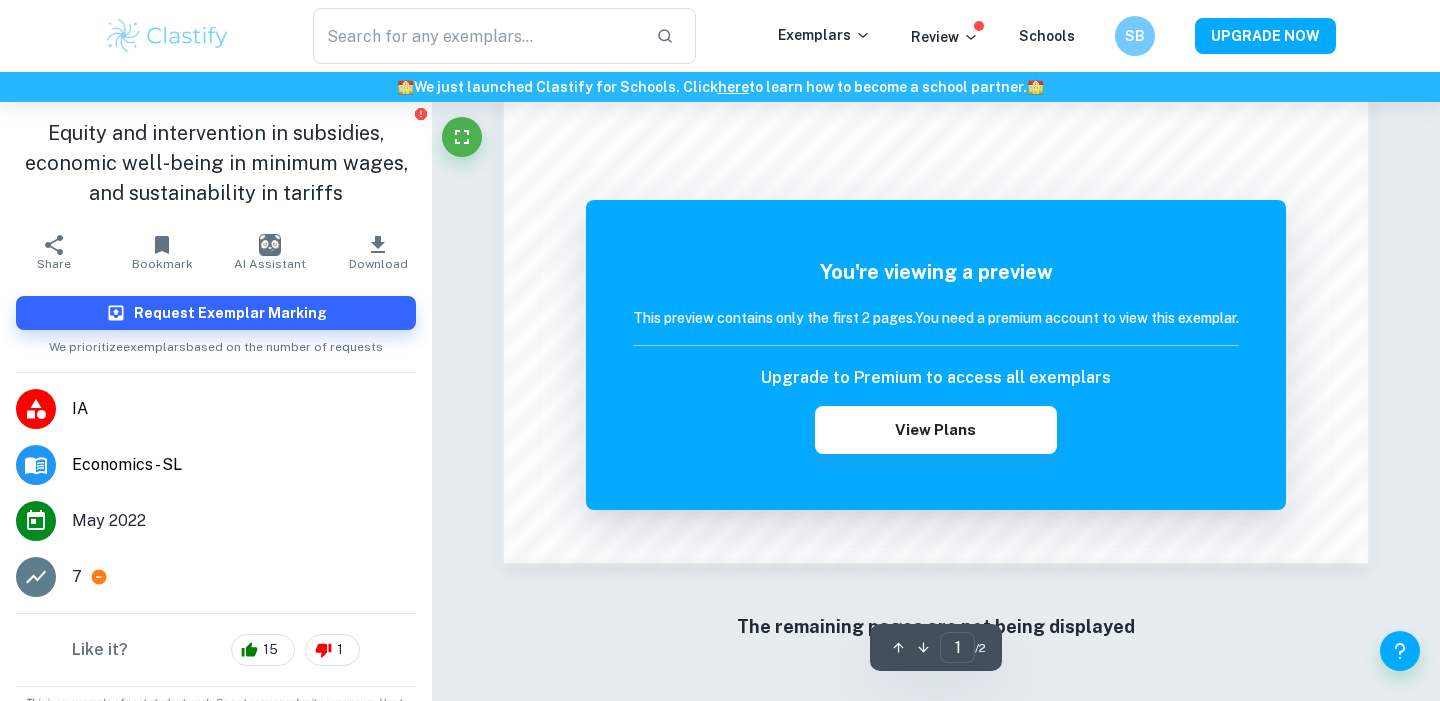 scroll, scrollTop: 2011, scrollLeft: 0, axis: vertical 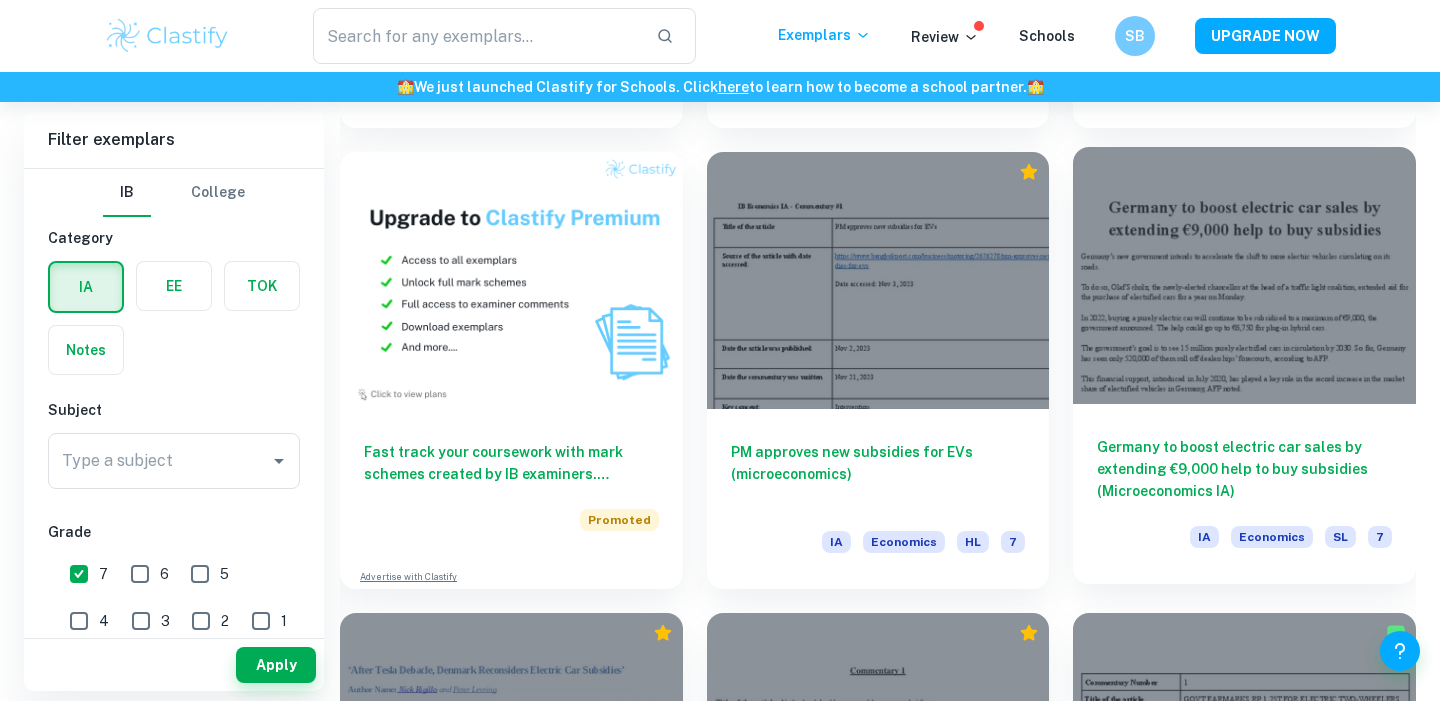 click on "Germany to boost electric car sales by extending €9,000 help to buy subsidies (Microeconomics IA)" at bounding box center (1244, 469) 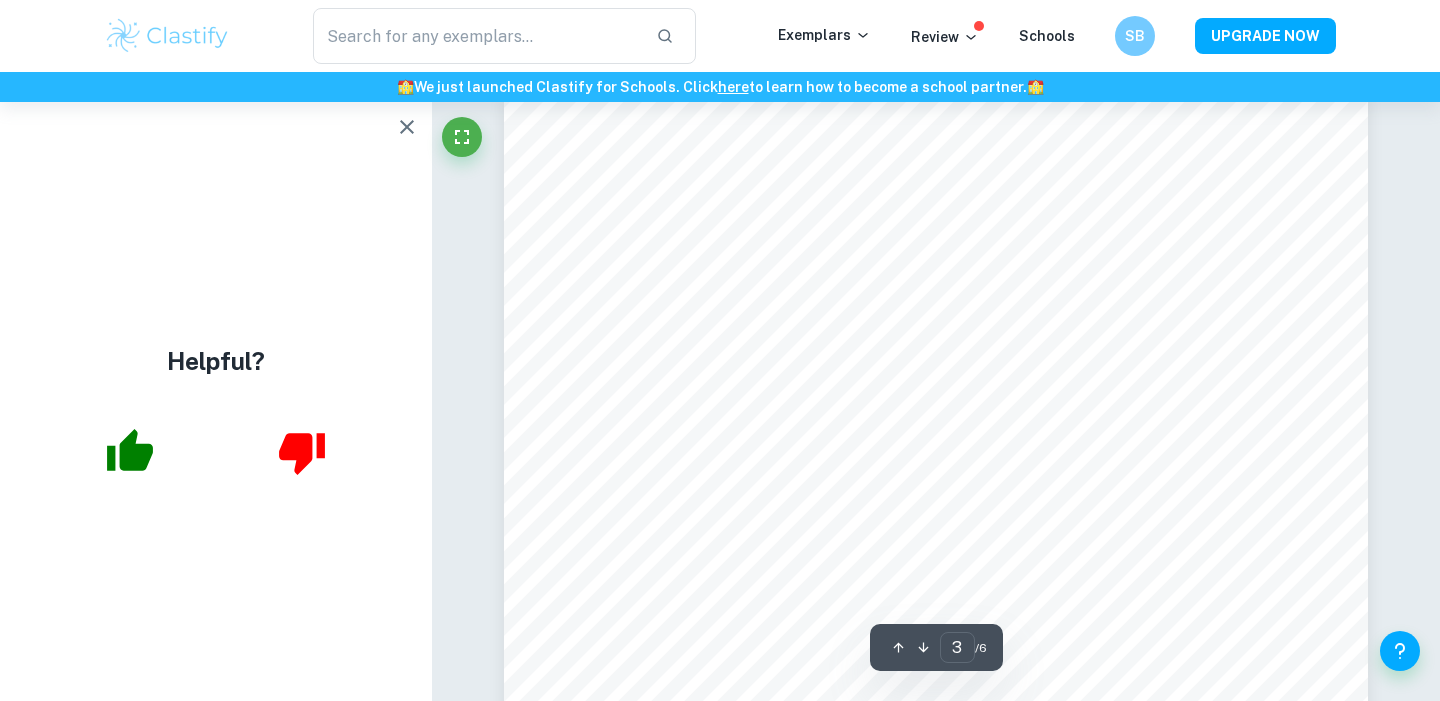 scroll, scrollTop: 2568, scrollLeft: 0, axis: vertical 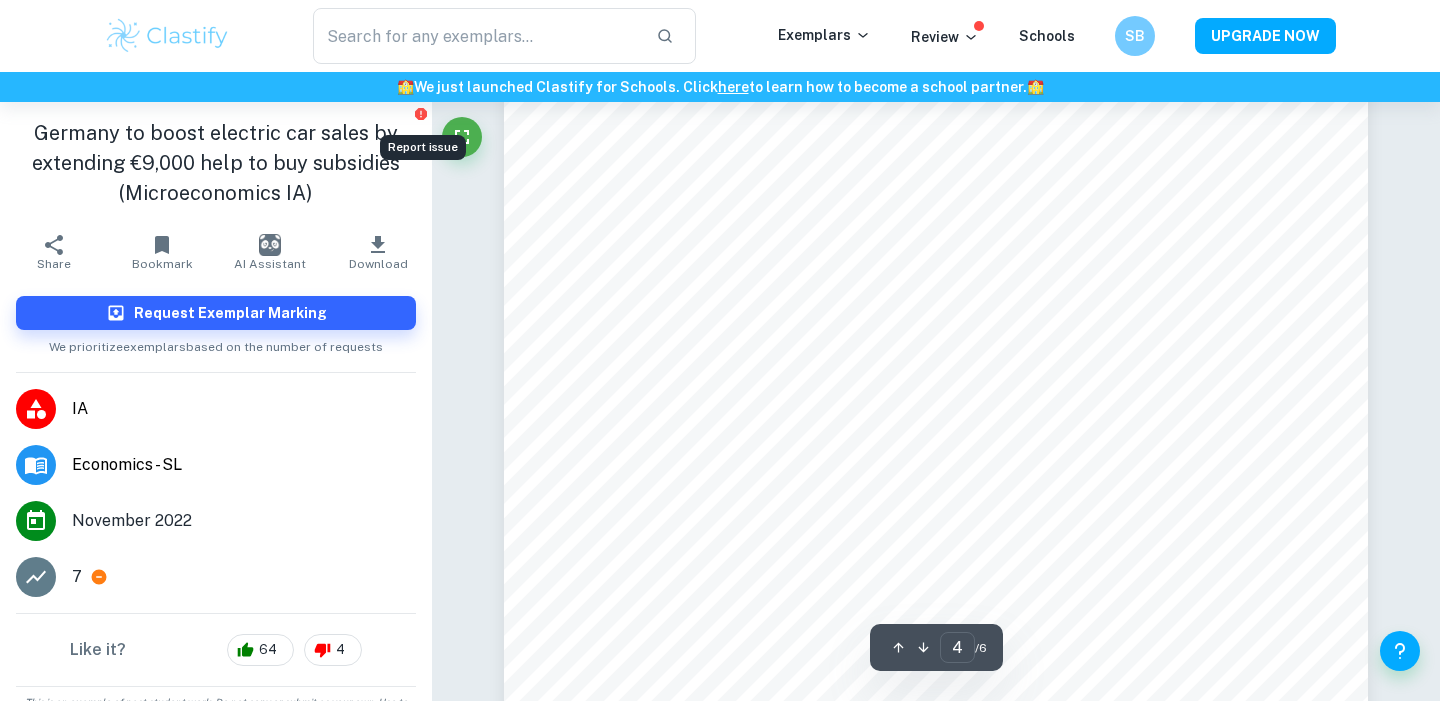 click 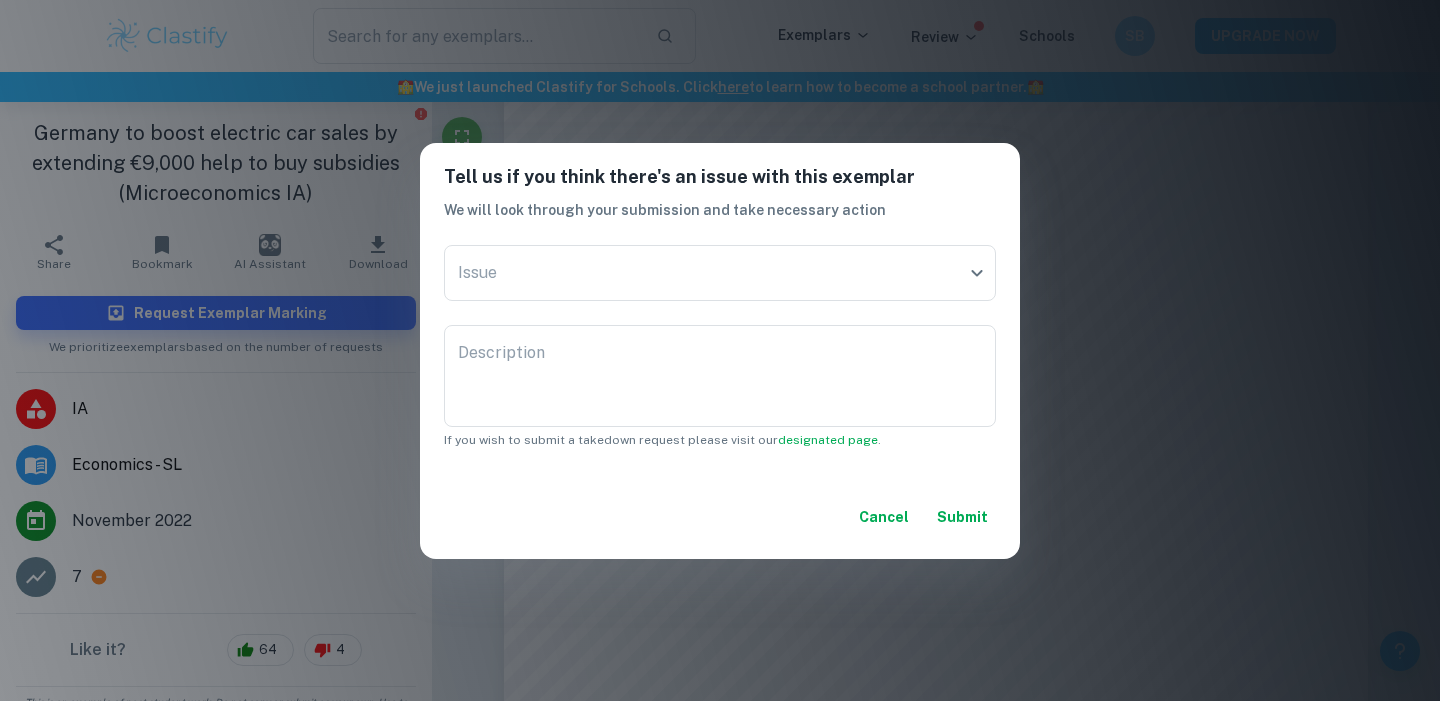 click on "Cancel" at bounding box center (884, 517) 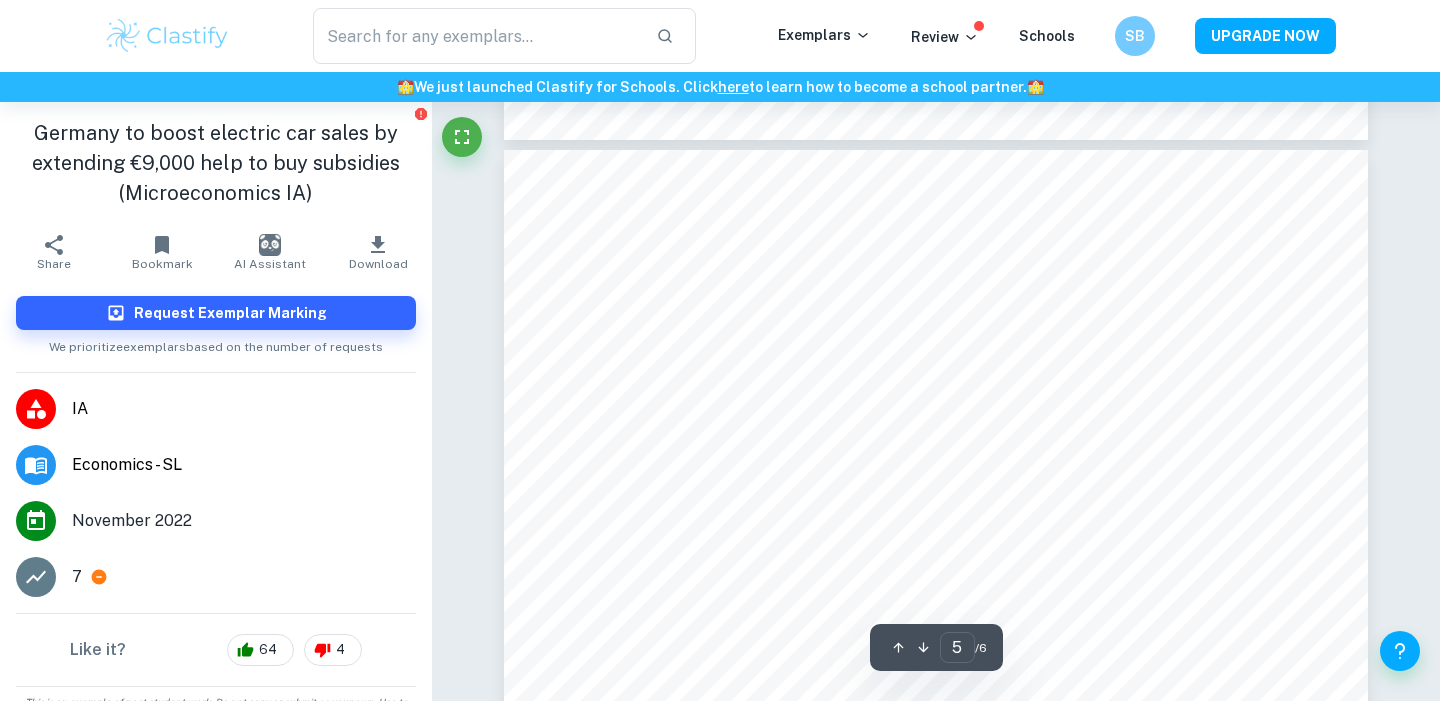 scroll, scrollTop: 4875, scrollLeft: 0, axis: vertical 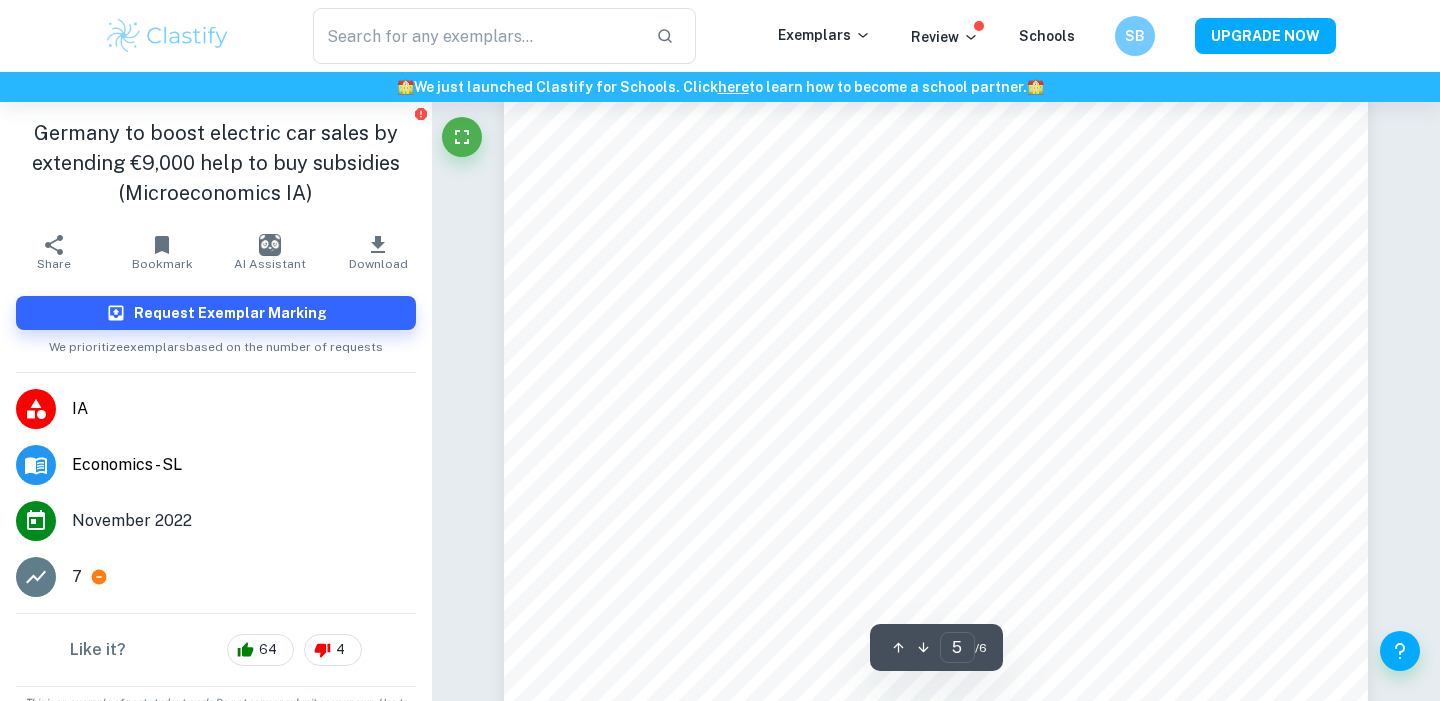 type on "4" 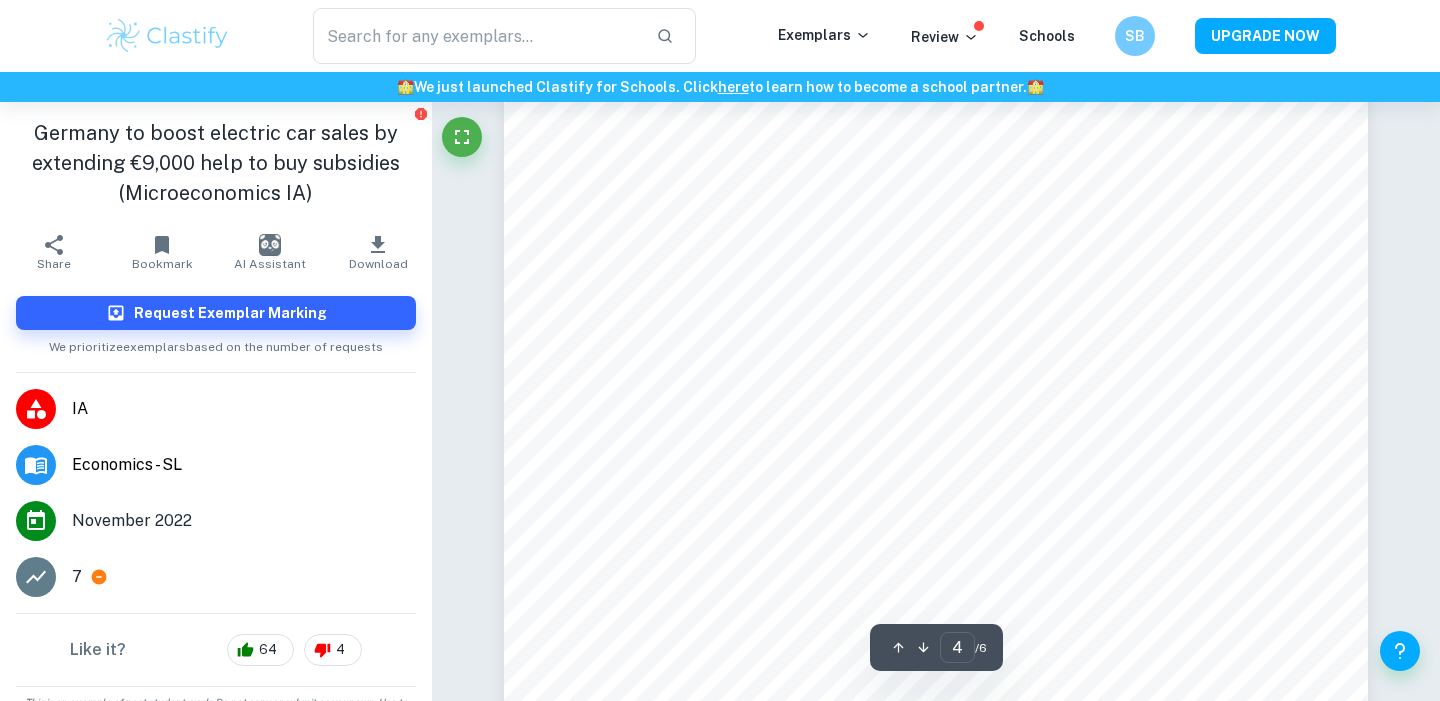 scroll, scrollTop: 4121, scrollLeft: 0, axis: vertical 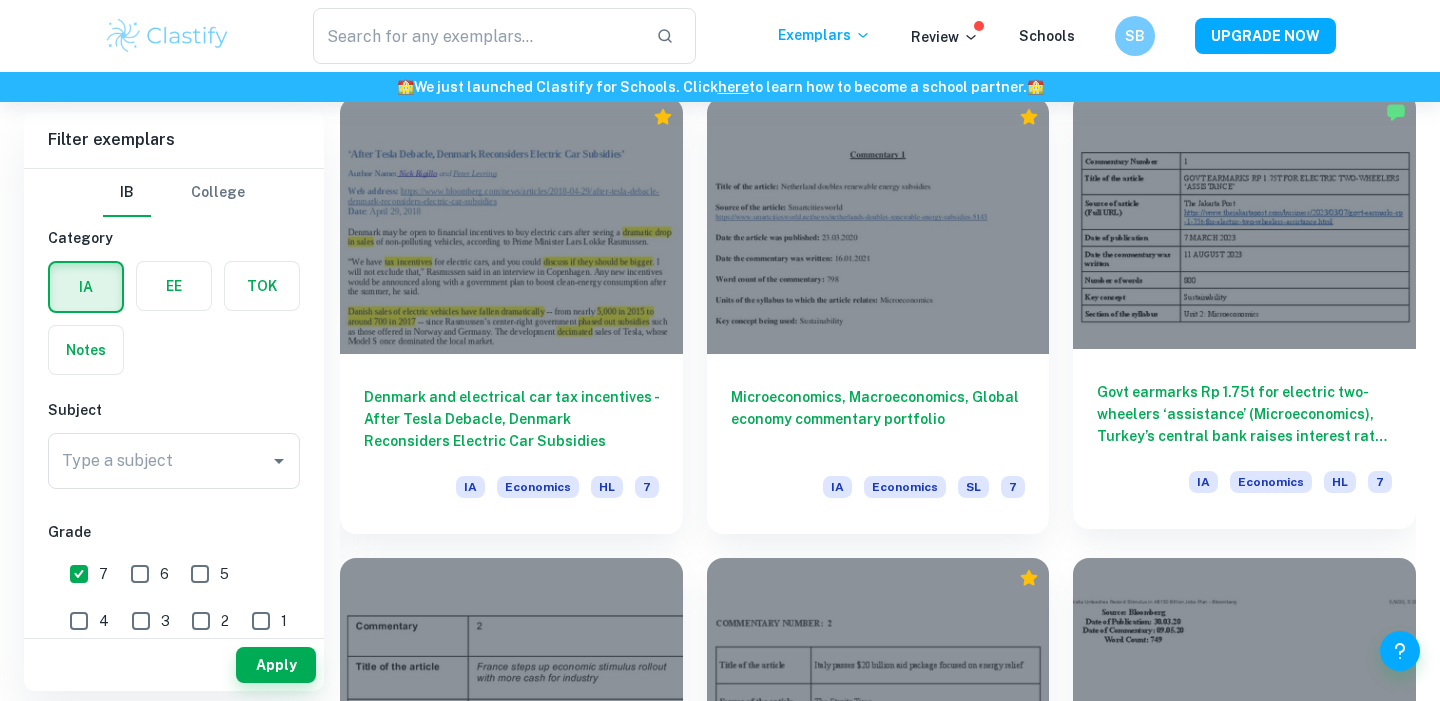 click on "Govt earmarks Rp 1.75t for electric two-wheelers ‘assistance’ (Microeconomics), Turkey’s central bank raises interest rate less than expected, to 17.5% (Macroeconomics), Australia strikes deal with China over barley trade dispute (The global economy)" at bounding box center [1244, 414] 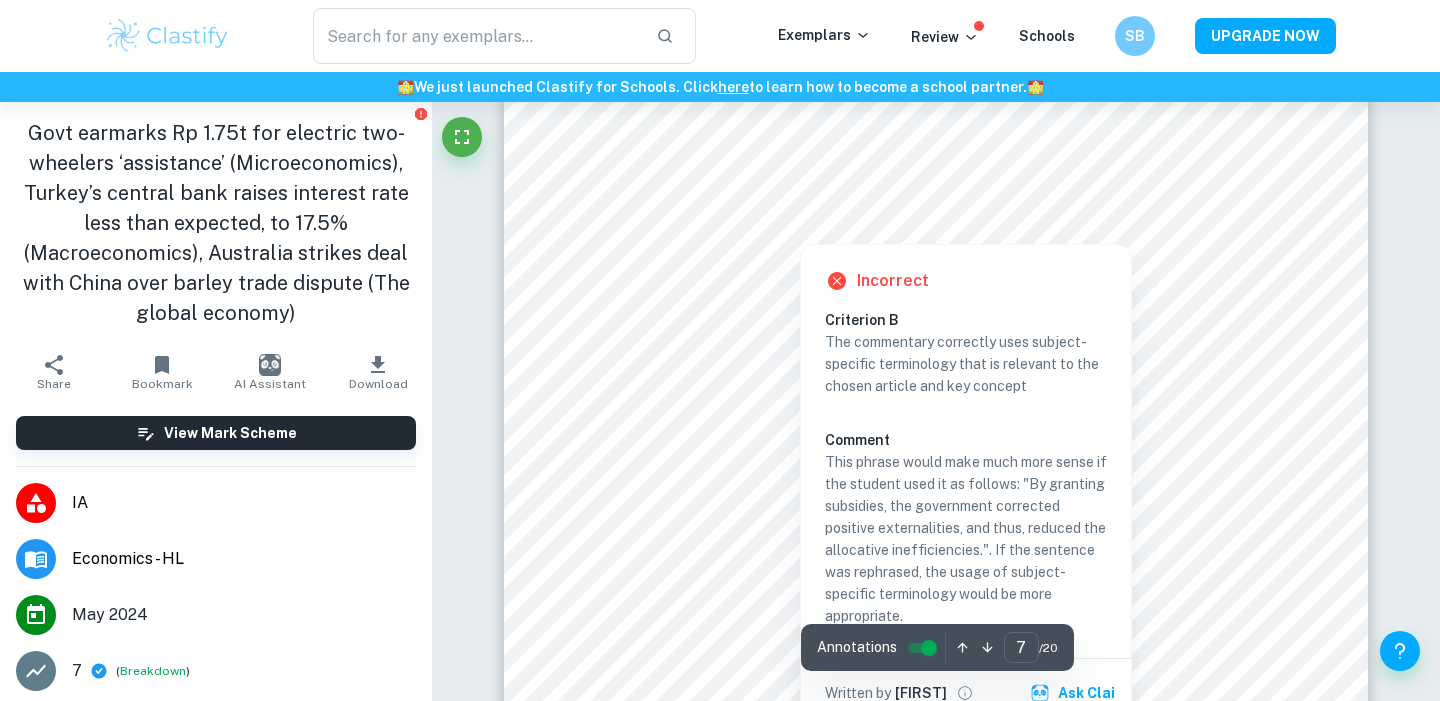 scroll, scrollTop: 7374, scrollLeft: 0, axis: vertical 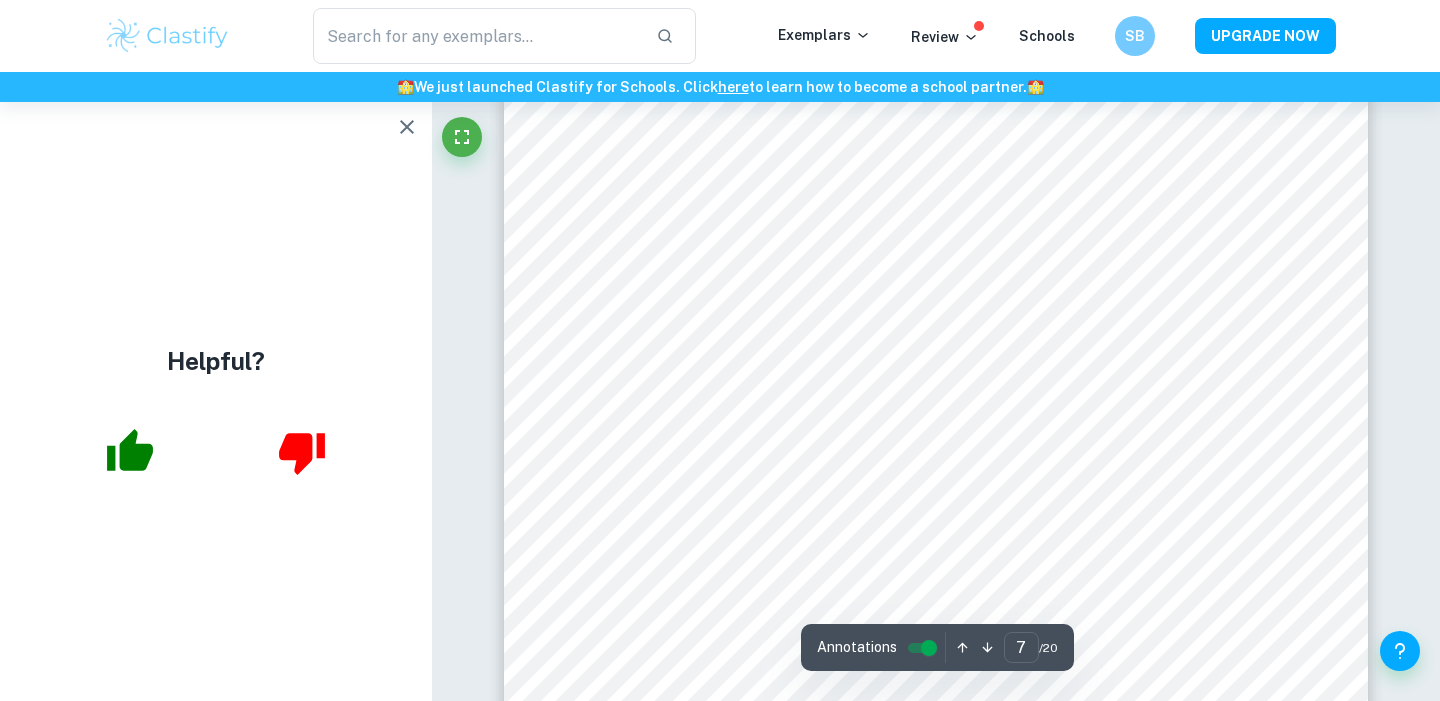 click 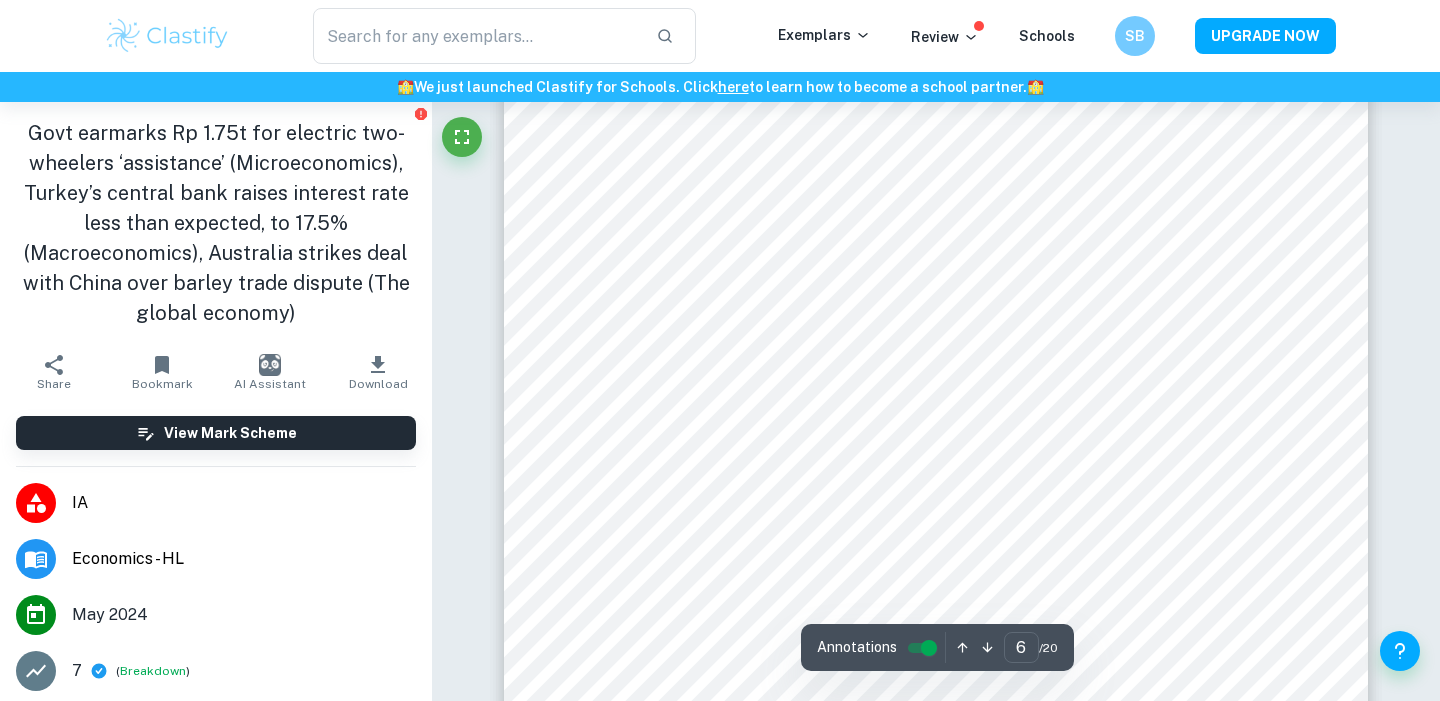 scroll, scrollTop: 6082, scrollLeft: 0, axis: vertical 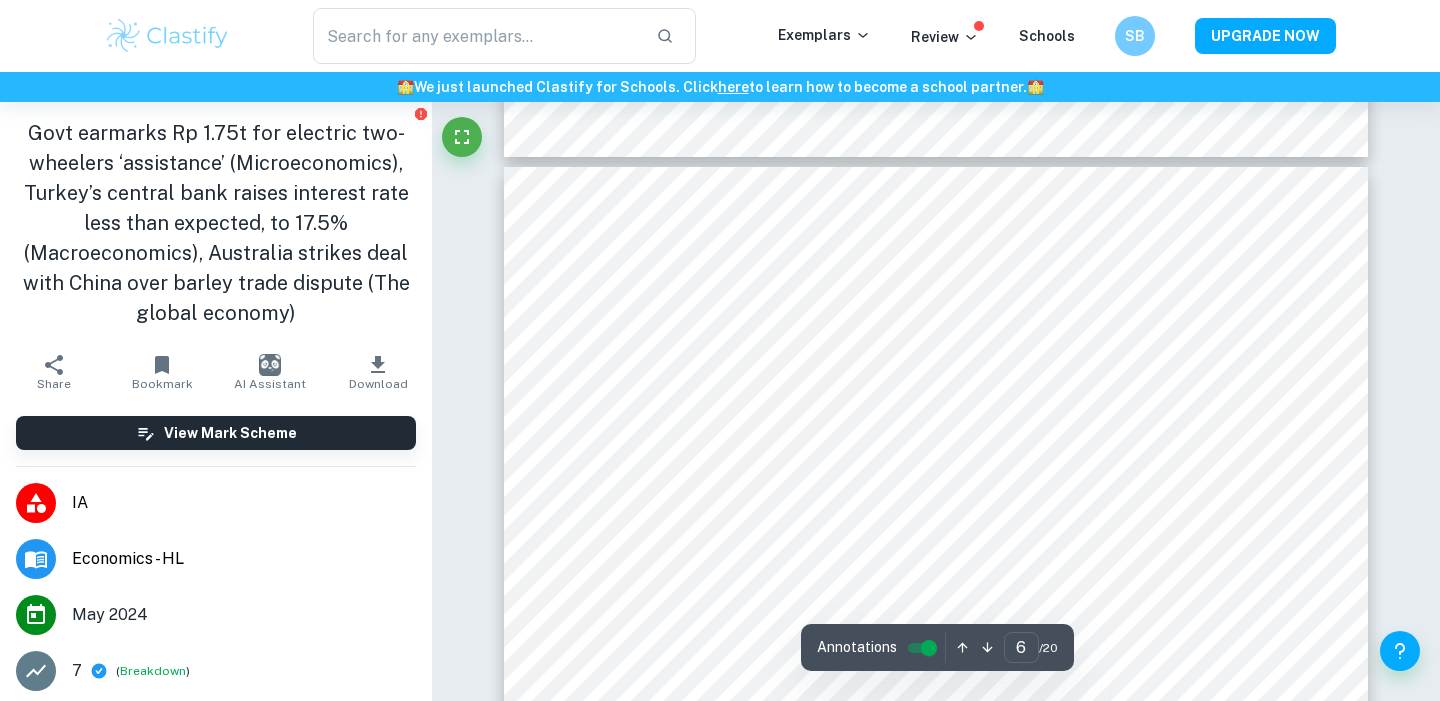 type on "5" 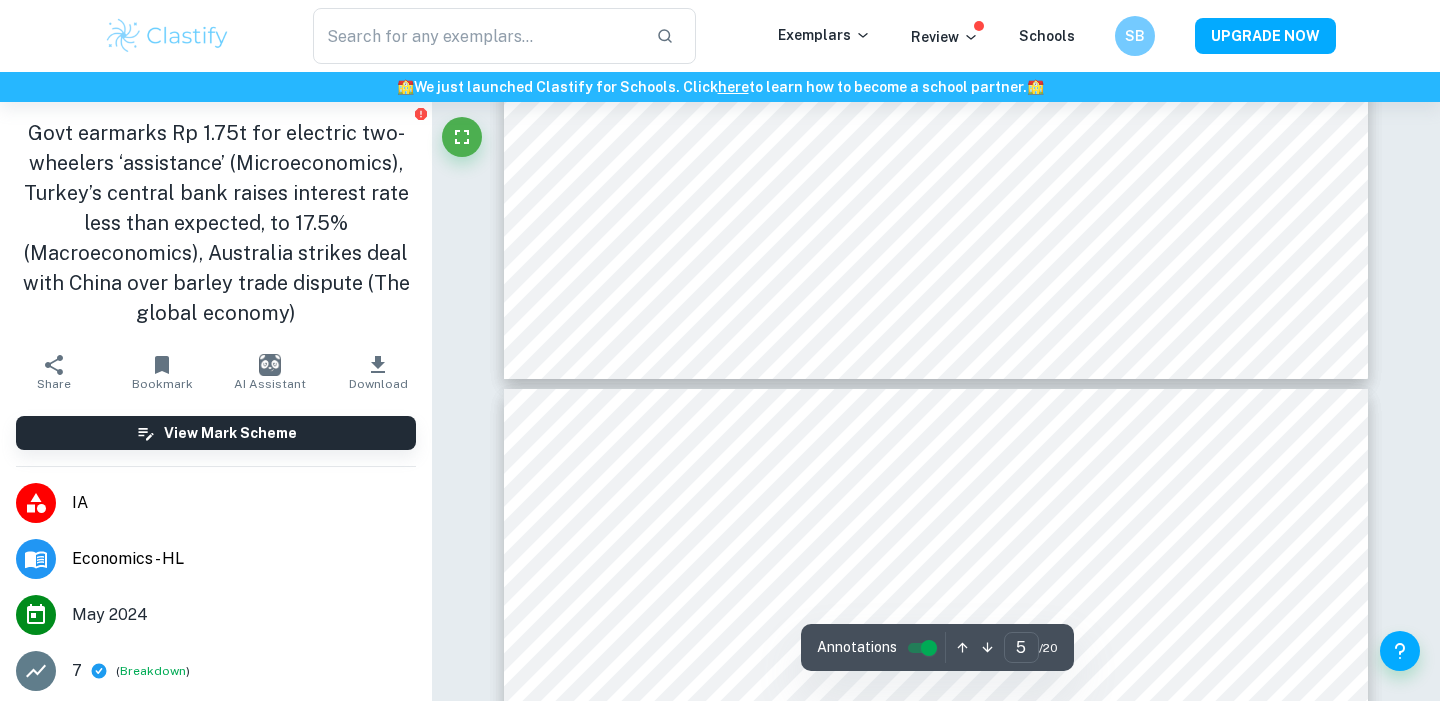 scroll, scrollTop: 5653, scrollLeft: 0, axis: vertical 